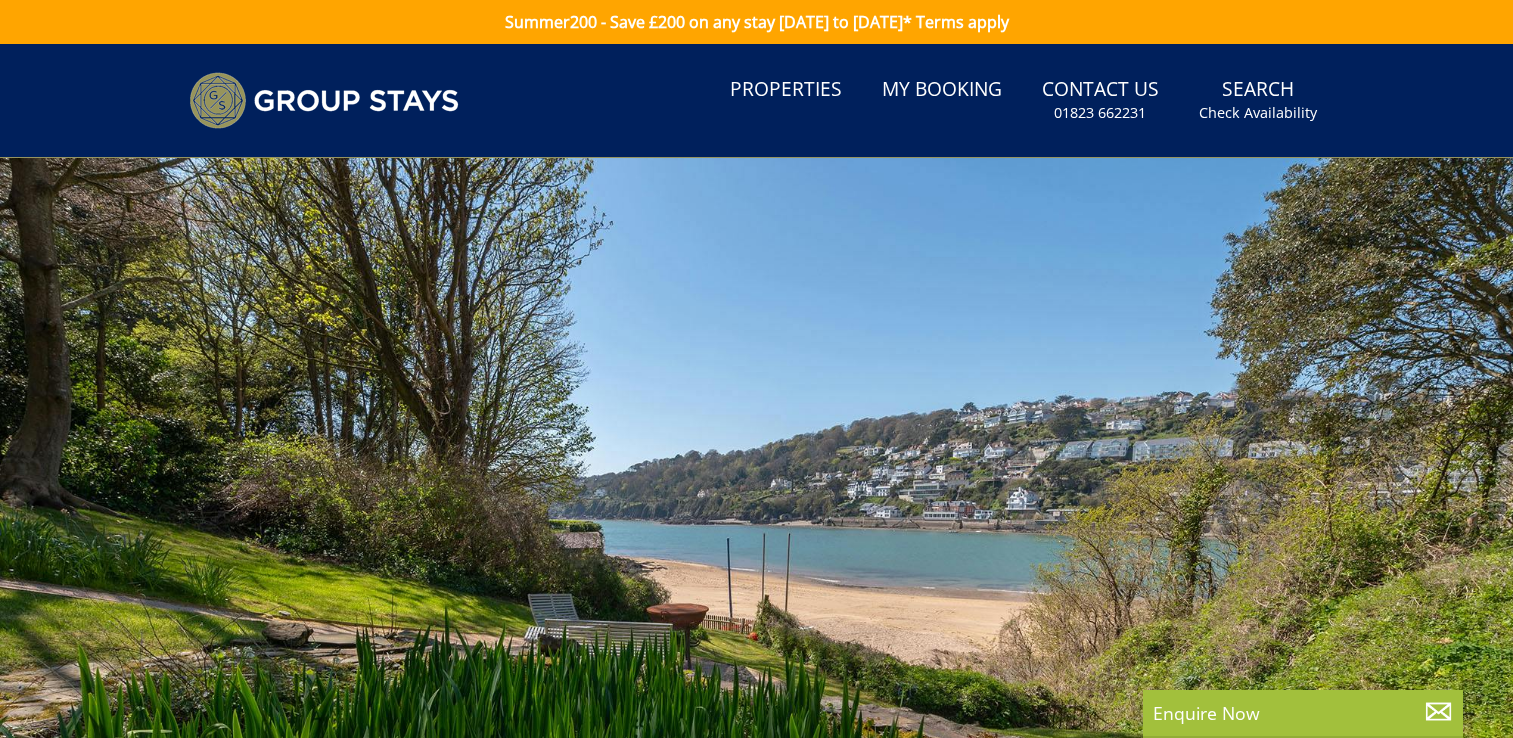 scroll, scrollTop: 0, scrollLeft: 0, axis: both 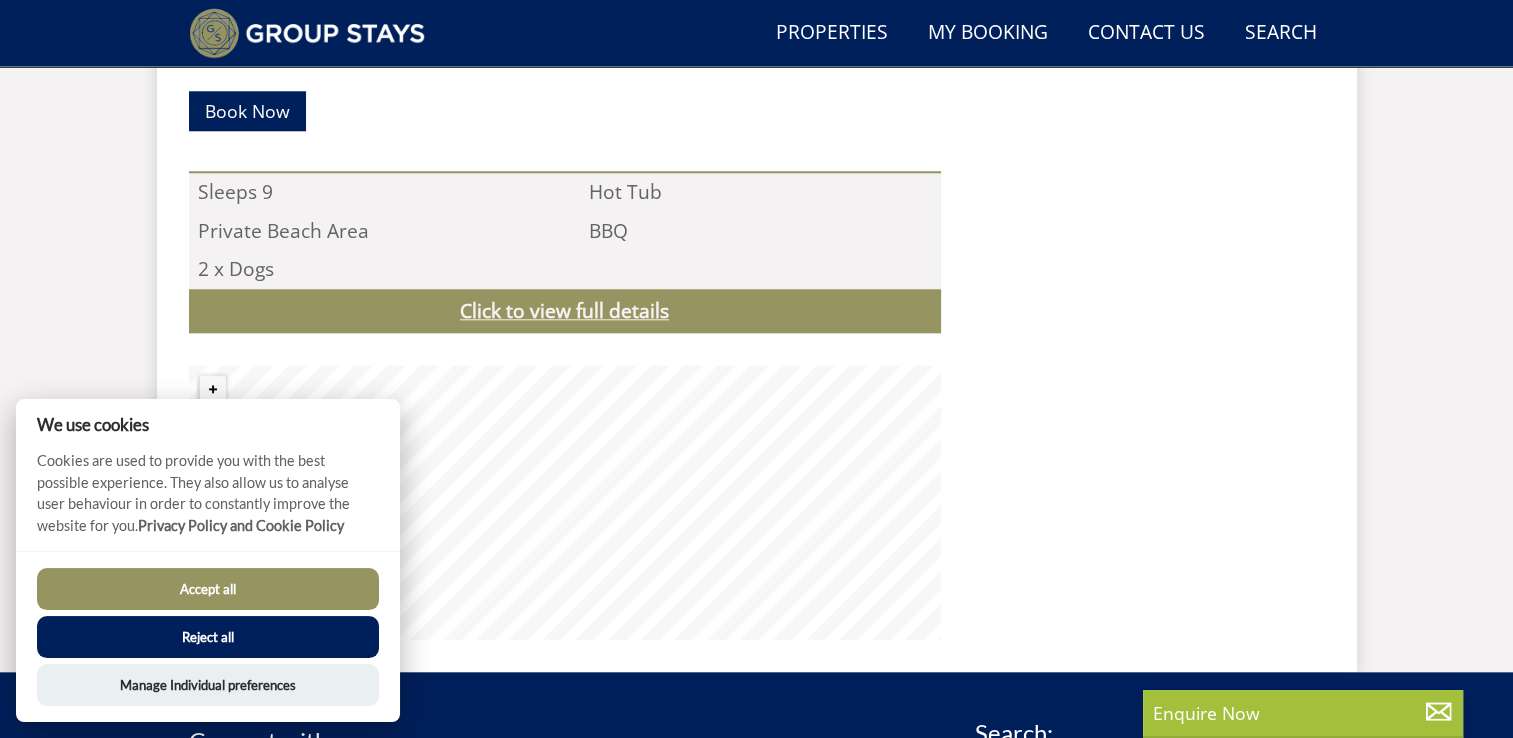 click on "Click to view full details" at bounding box center [565, 311] 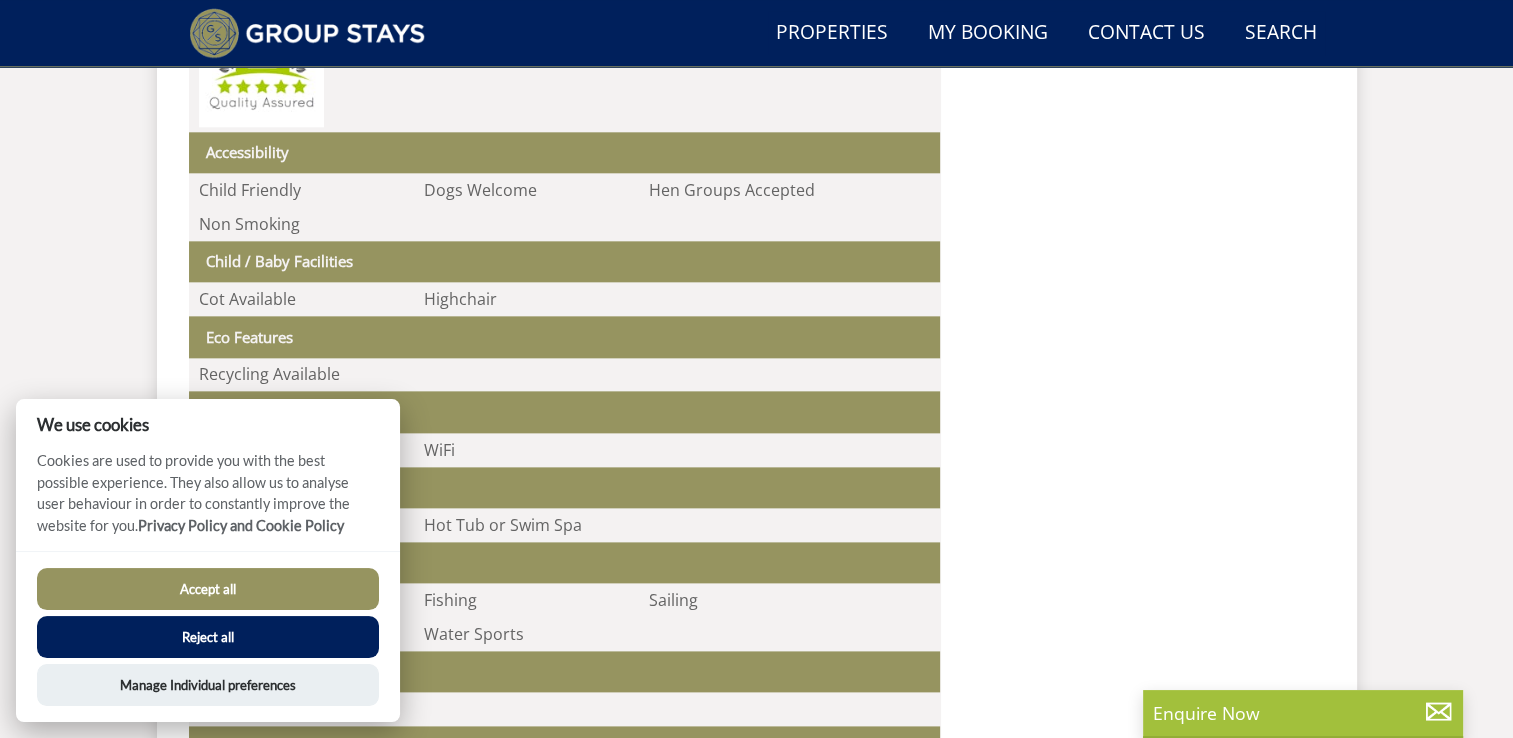 scroll, scrollTop: 2500, scrollLeft: 0, axis: vertical 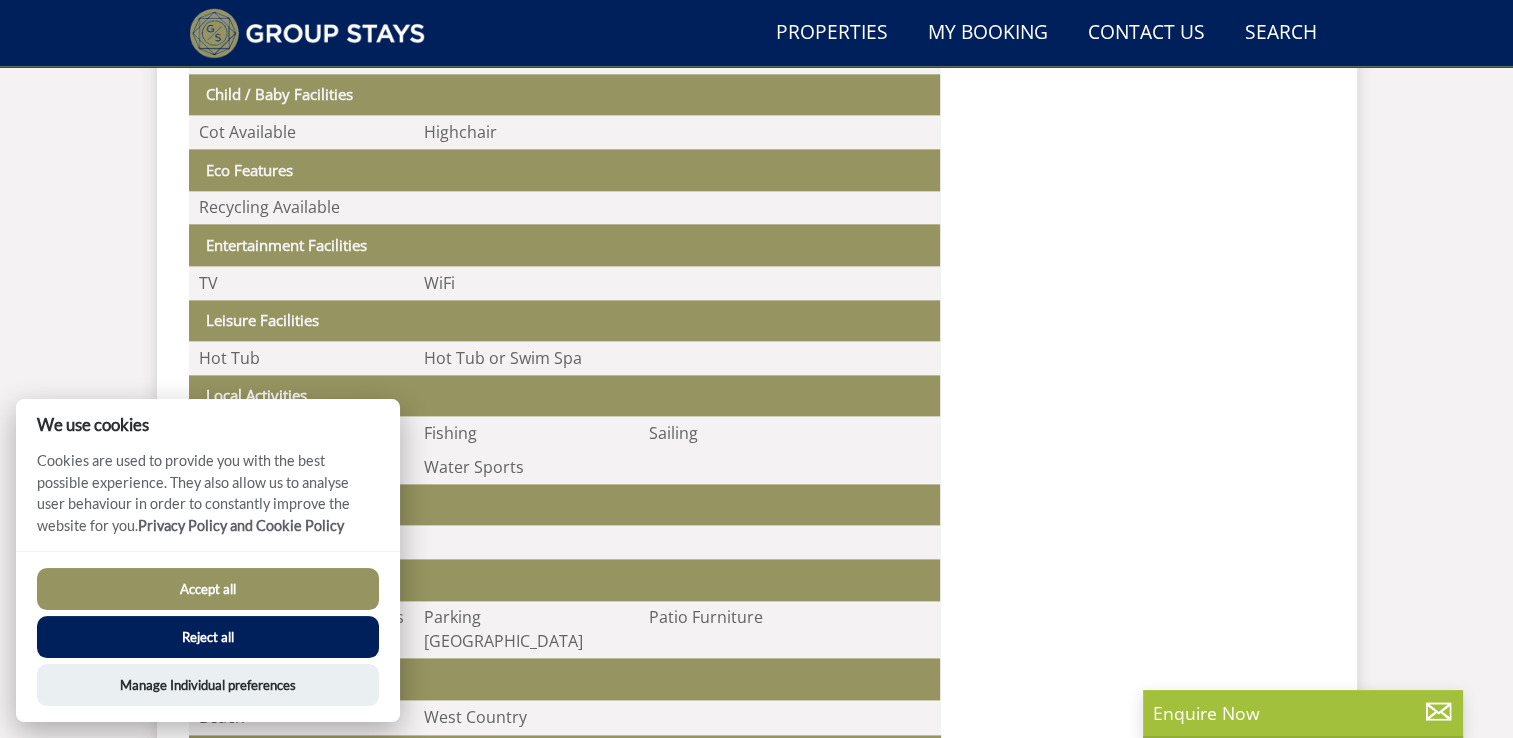 drag, startPoint x: 164, startPoint y: 589, endPoint x: 248, endPoint y: 588, distance: 84.00595 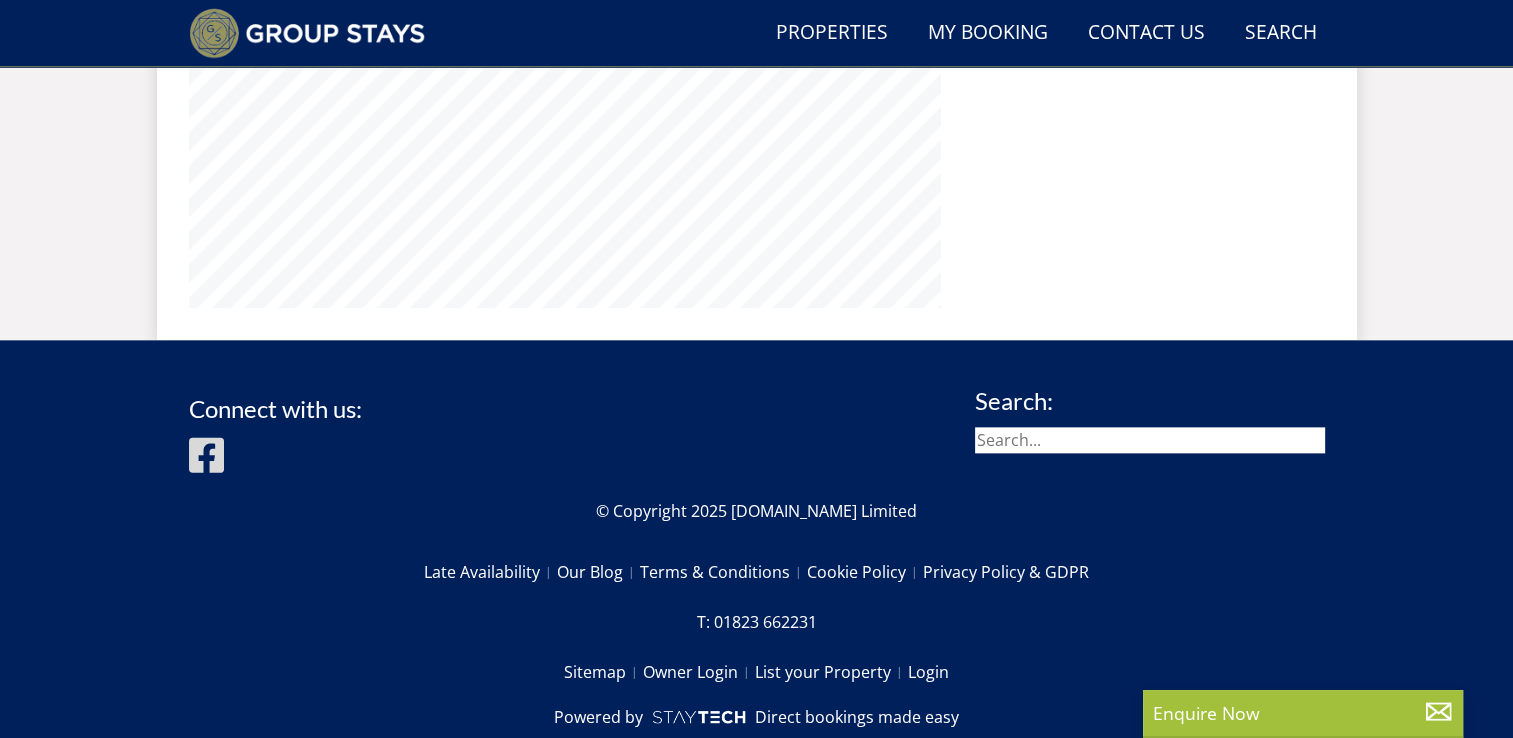 scroll, scrollTop: 0, scrollLeft: 0, axis: both 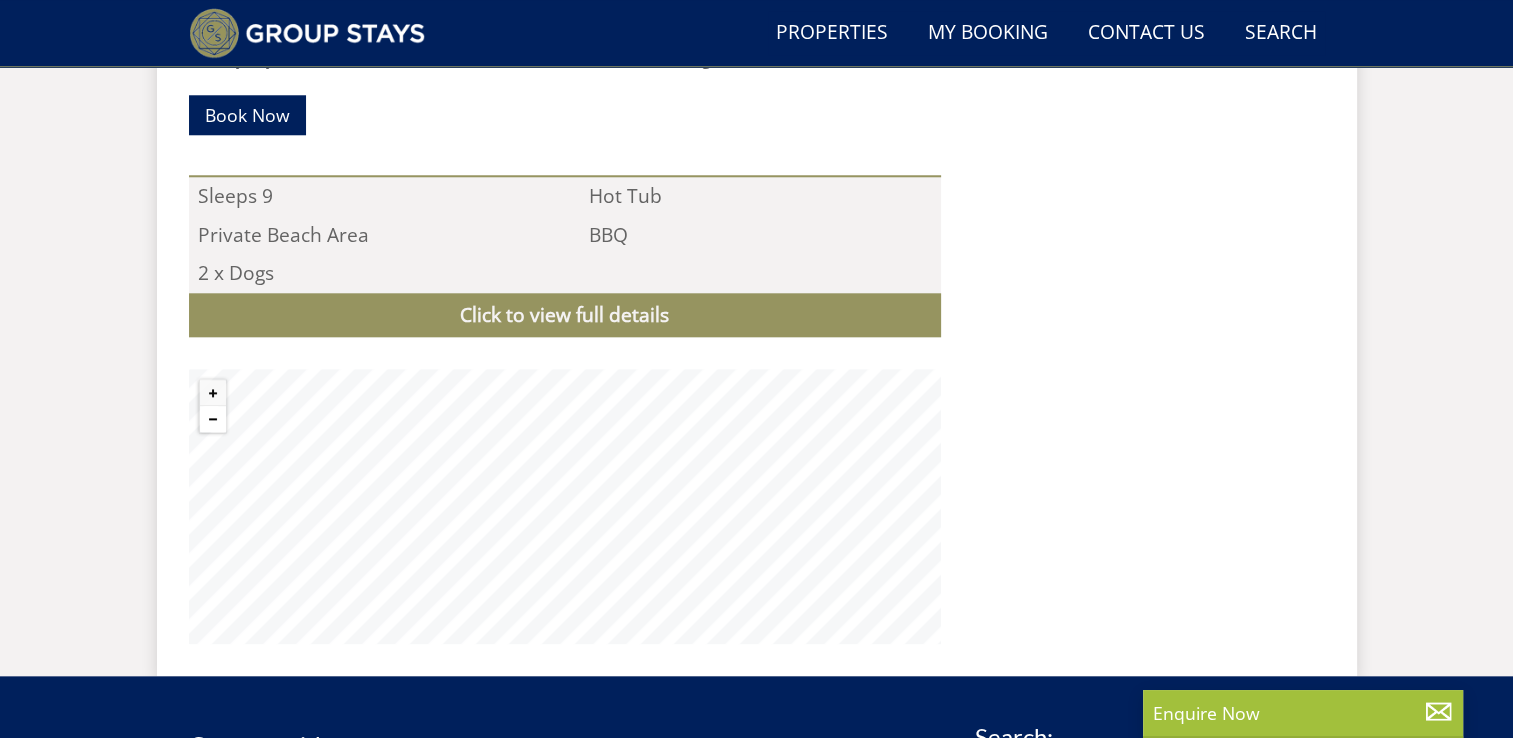 click at bounding box center (213, 419) 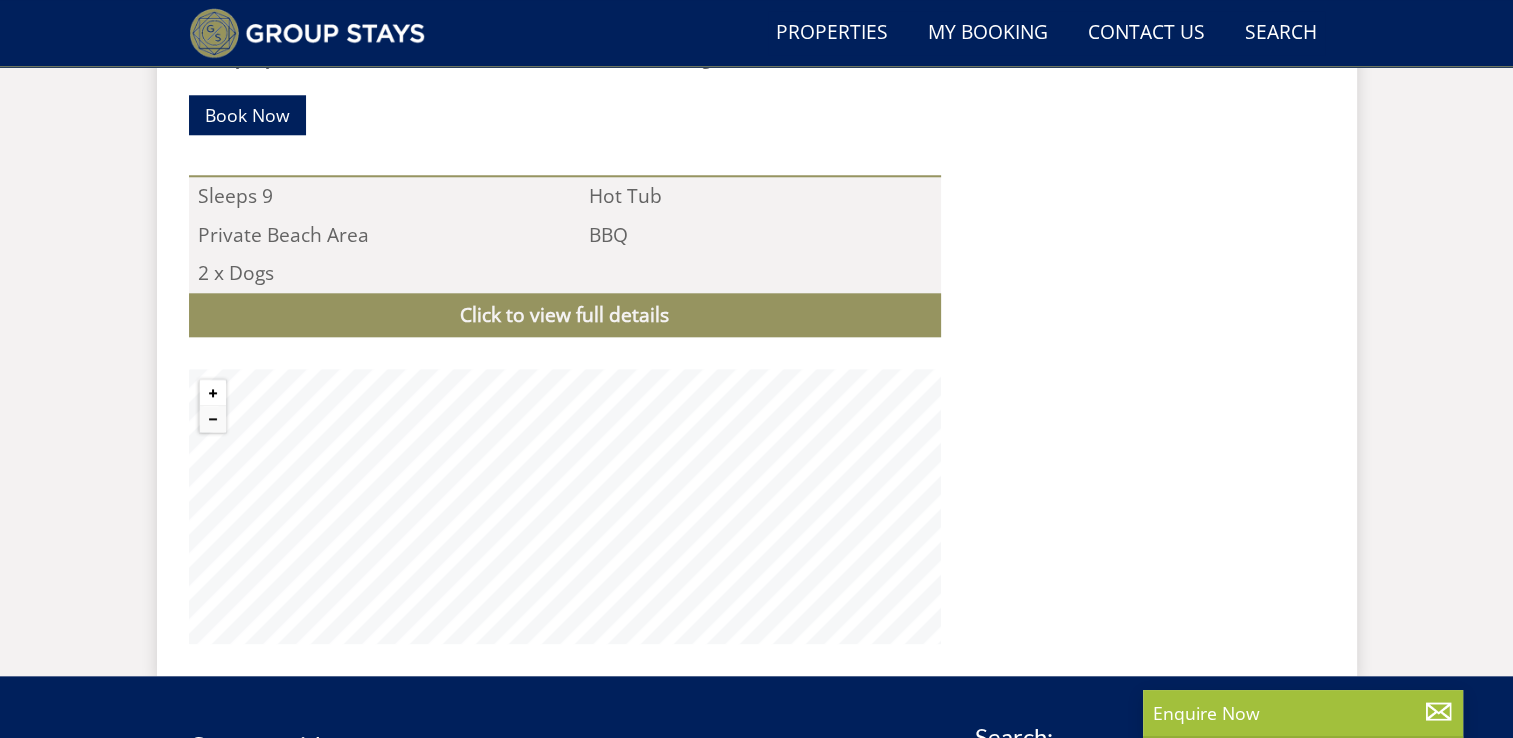click at bounding box center (213, 393) 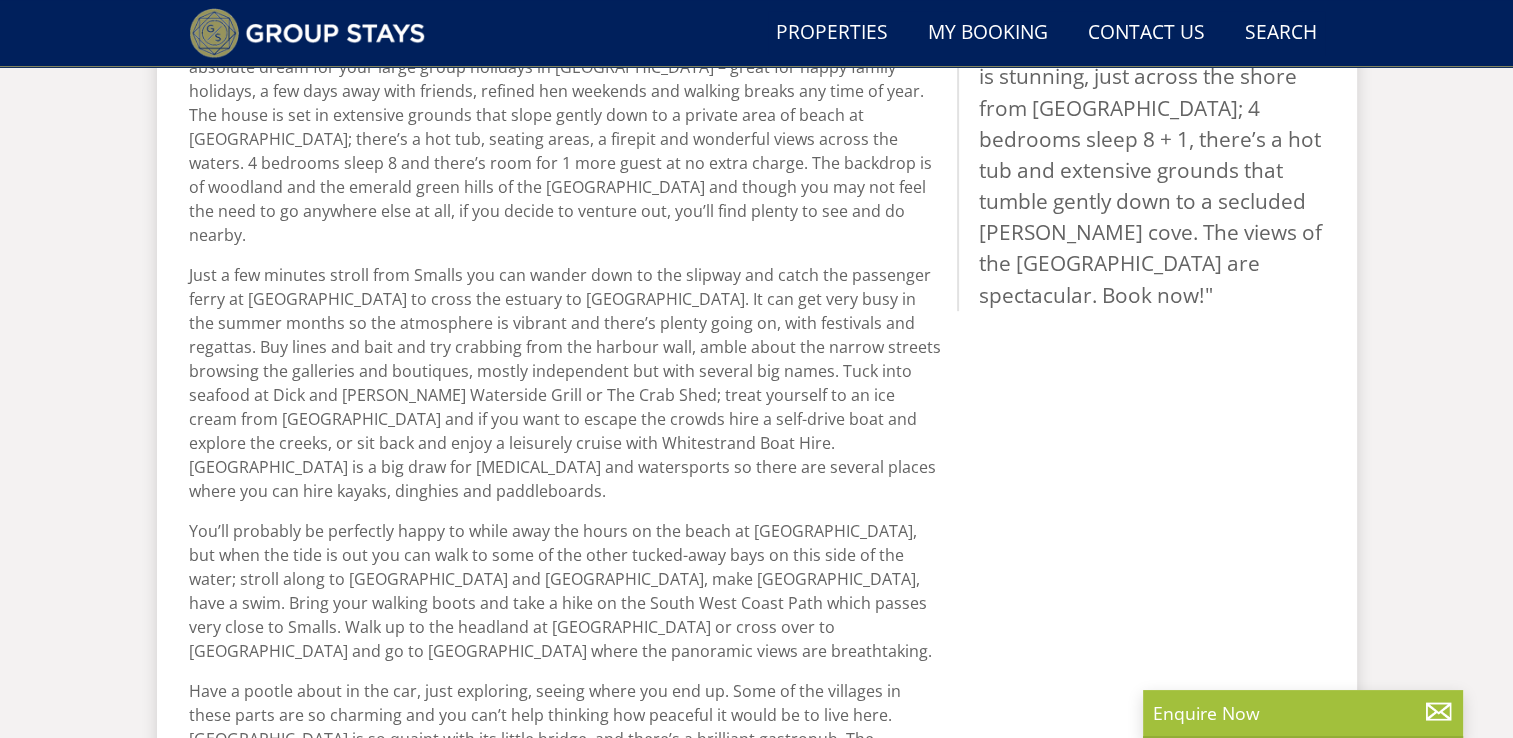 scroll, scrollTop: 496, scrollLeft: 0, axis: vertical 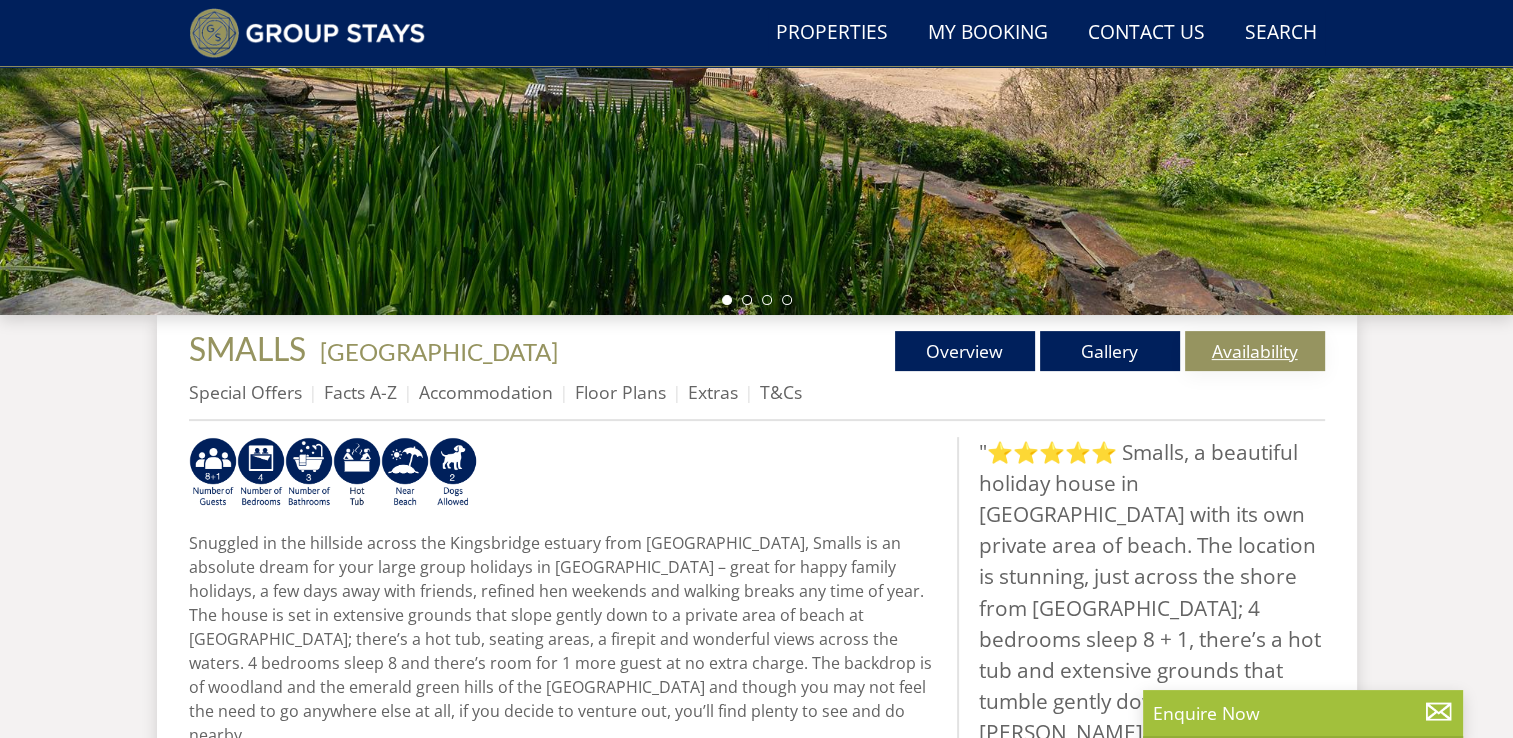 click on "Availability" at bounding box center (1255, 351) 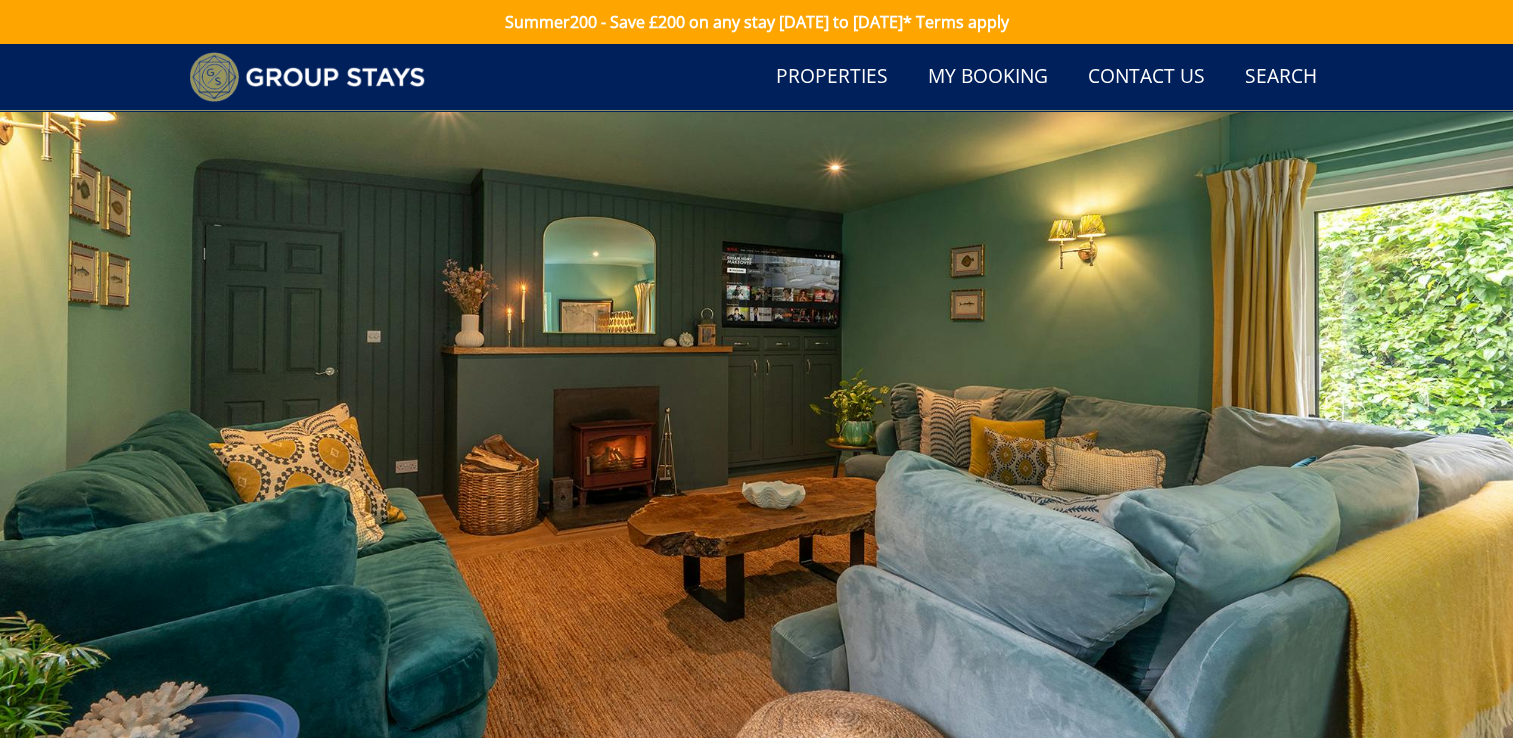 scroll, scrollTop: 667, scrollLeft: 0, axis: vertical 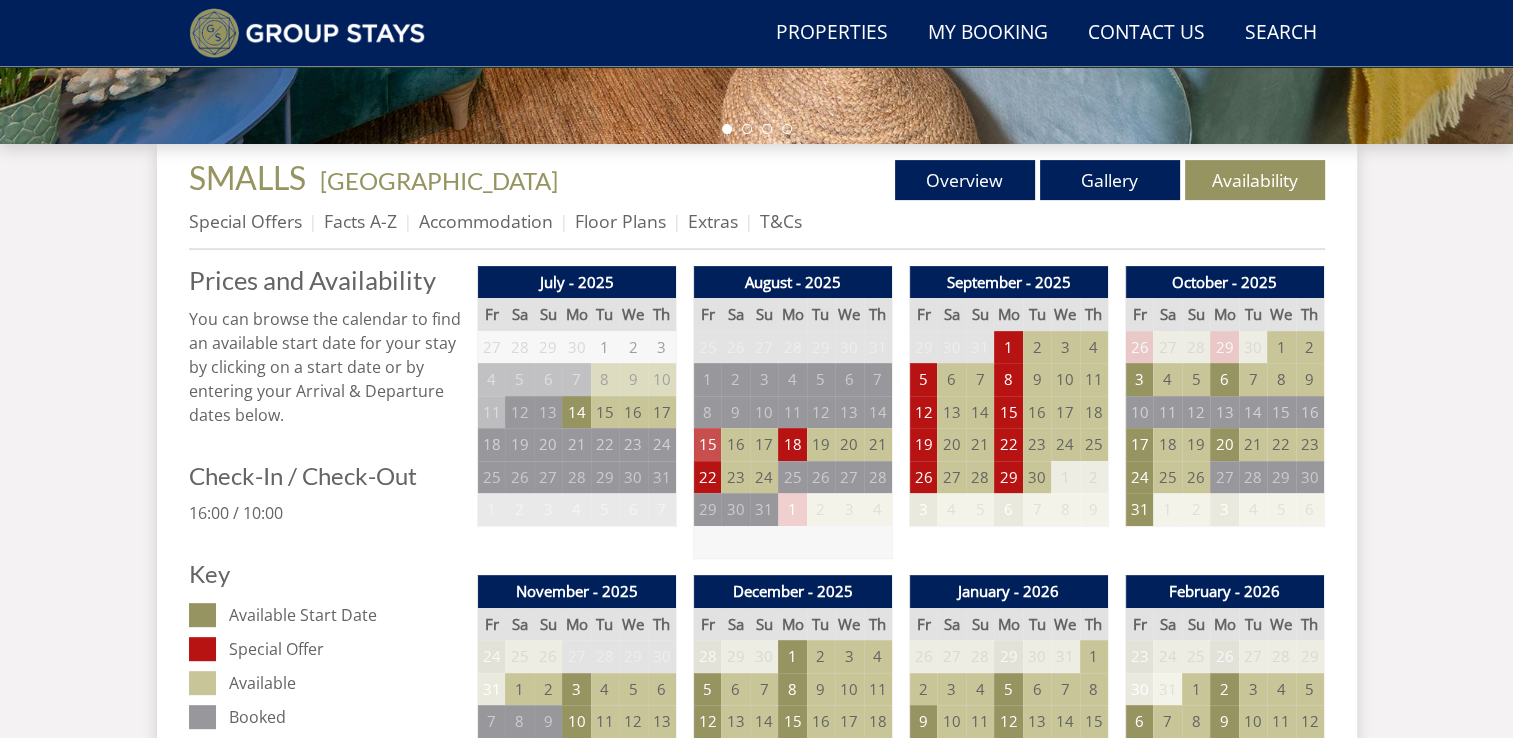 click on "15" at bounding box center (707, 444) 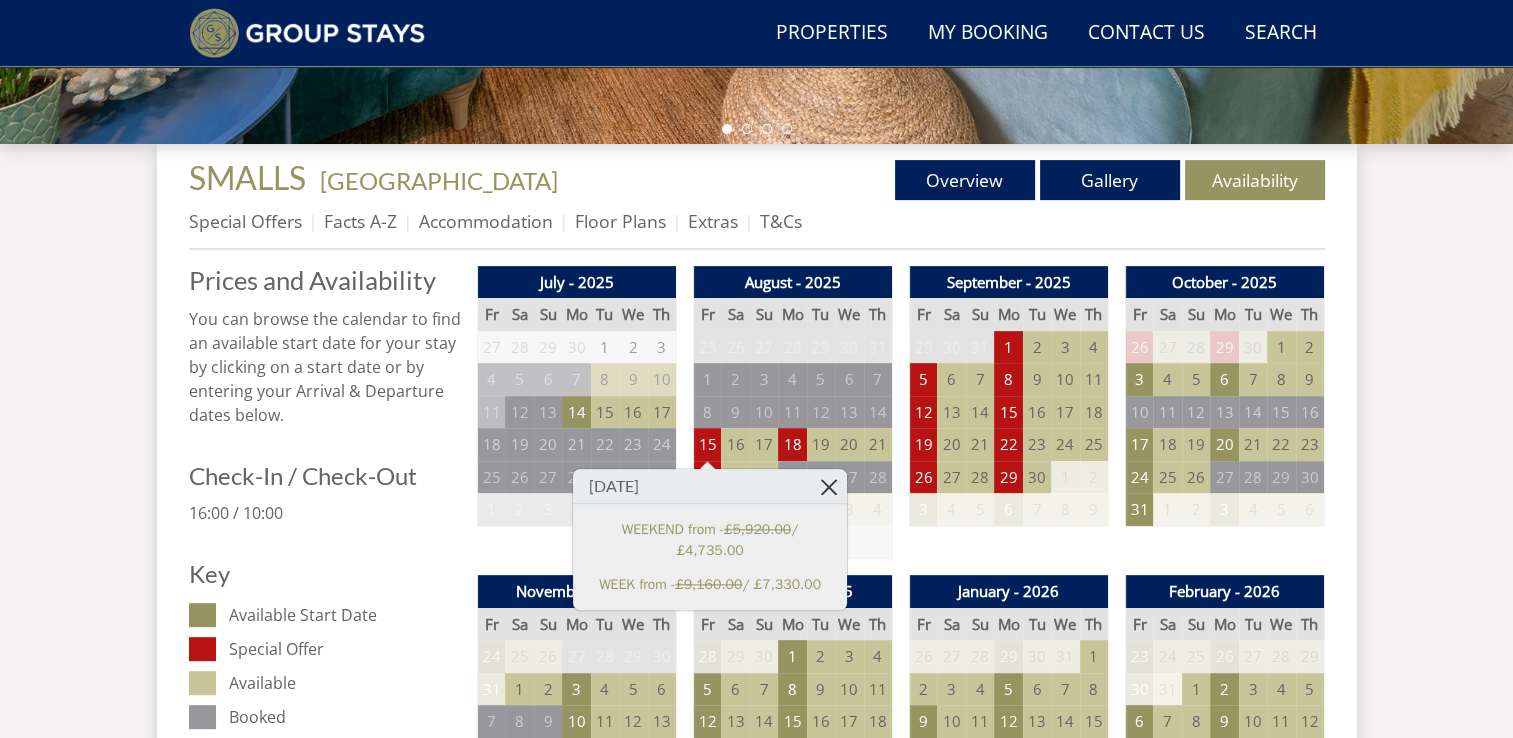 click at bounding box center (829, 486) 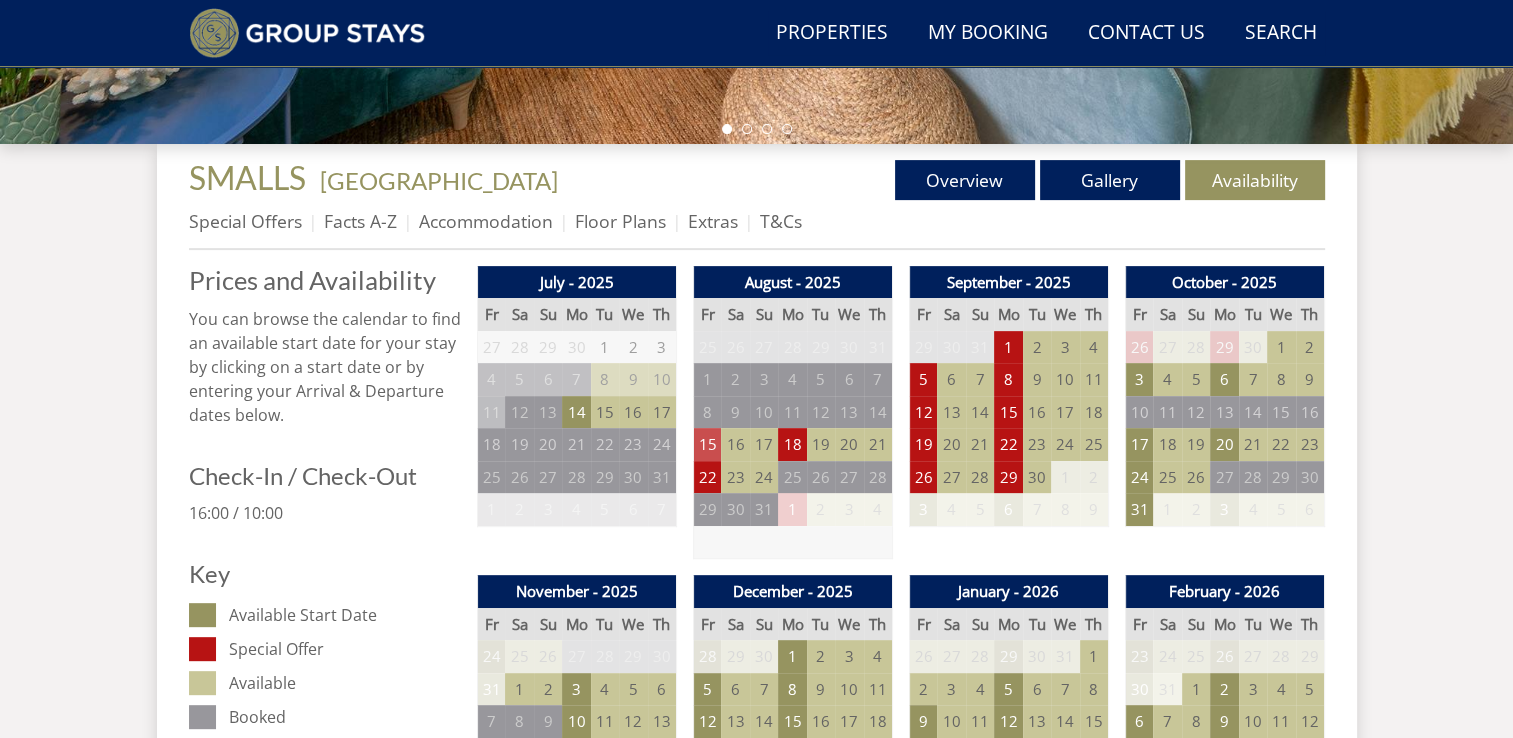 click on "15" at bounding box center (707, 444) 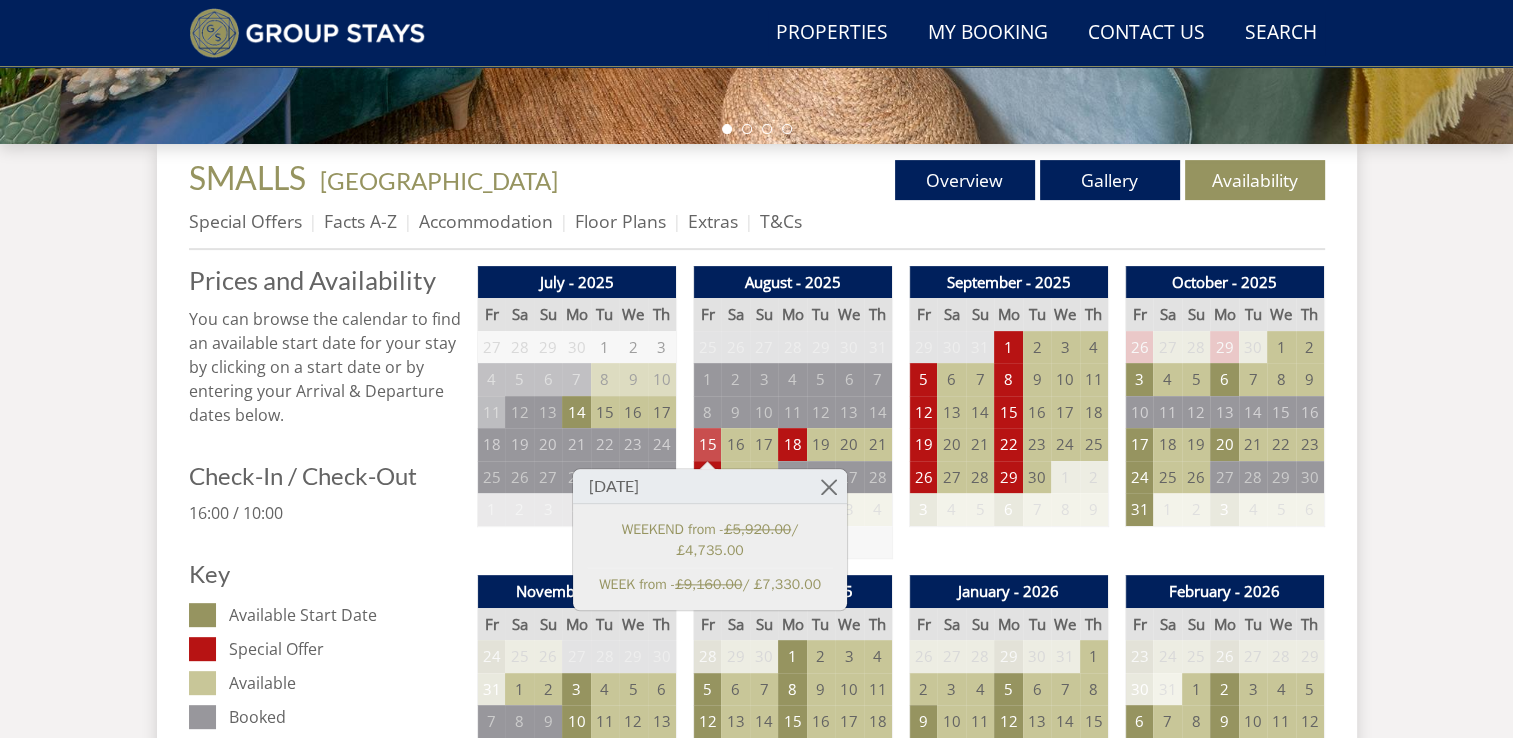 click on "15" at bounding box center [707, 444] 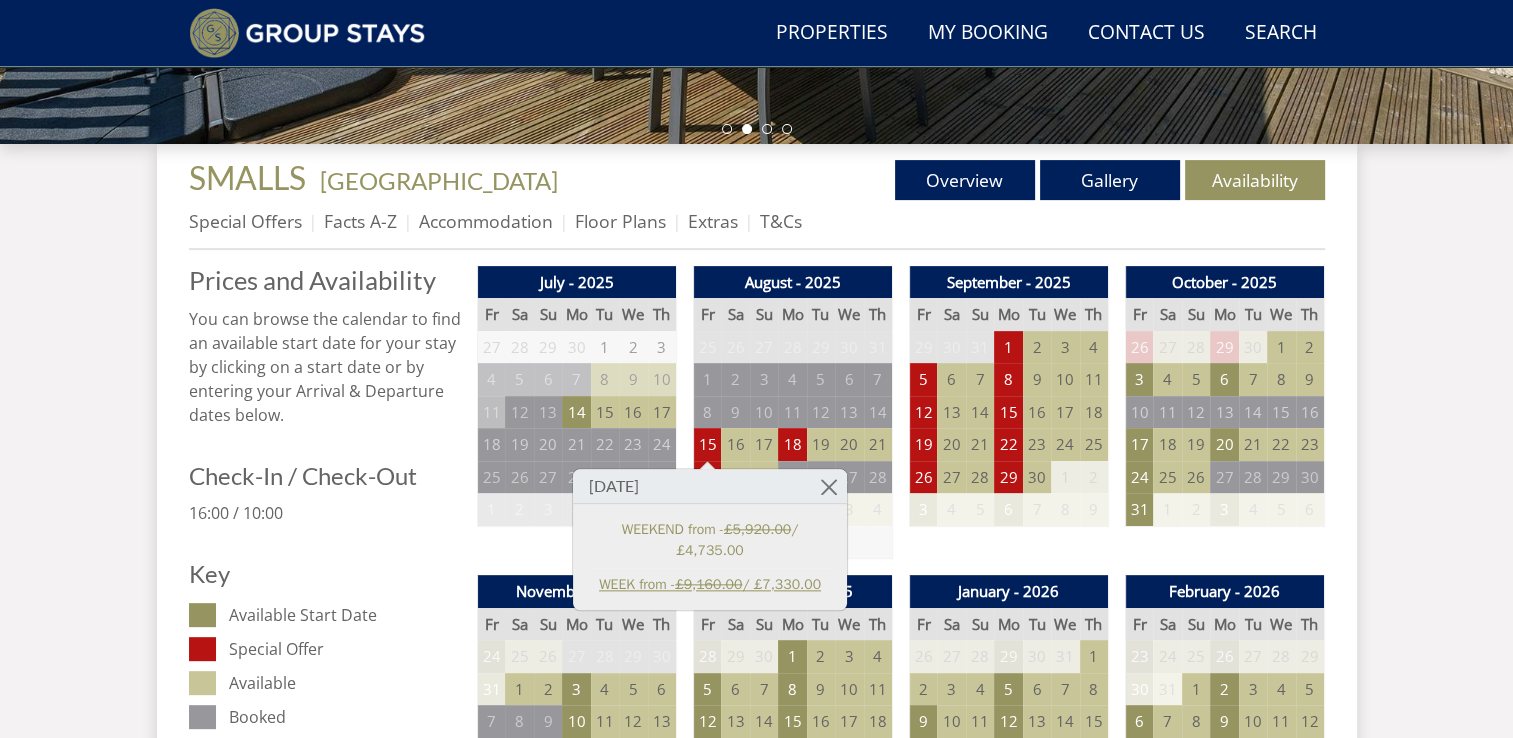 click on "WEEK from  -  £9,160.00  / £7,330.00" at bounding box center (710, 584) 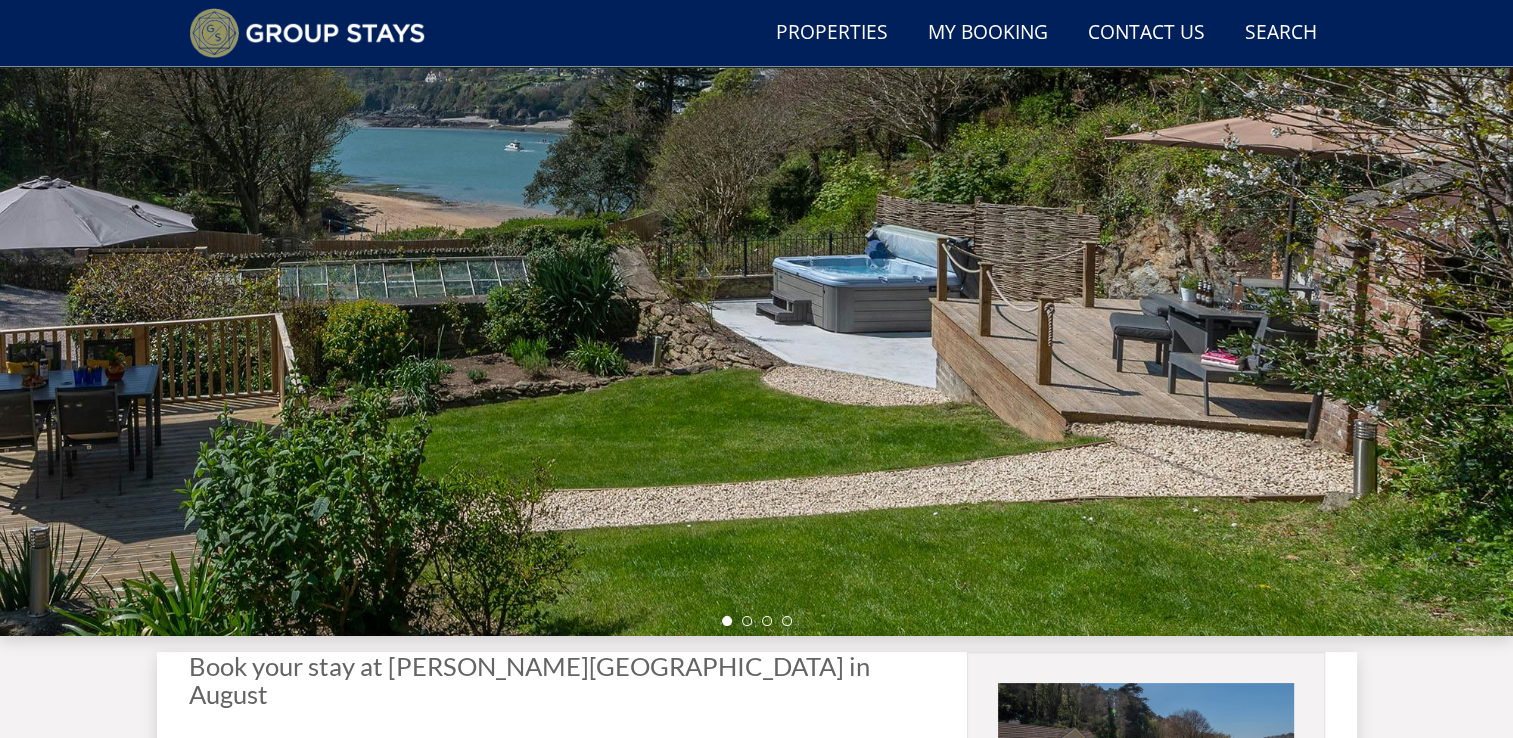 scroll, scrollTop: 500, scrollLeft: 0, axis: vertical 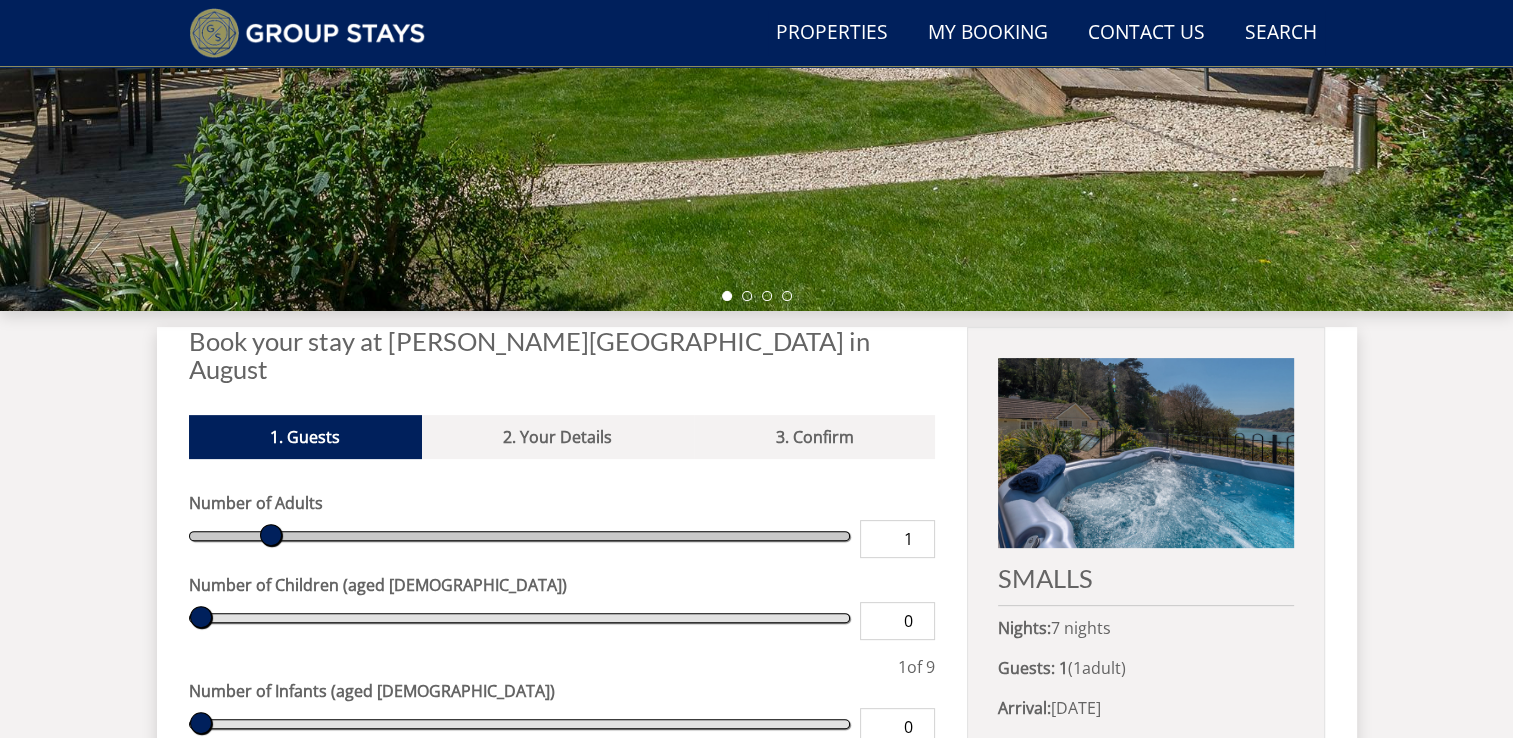 type on "2" 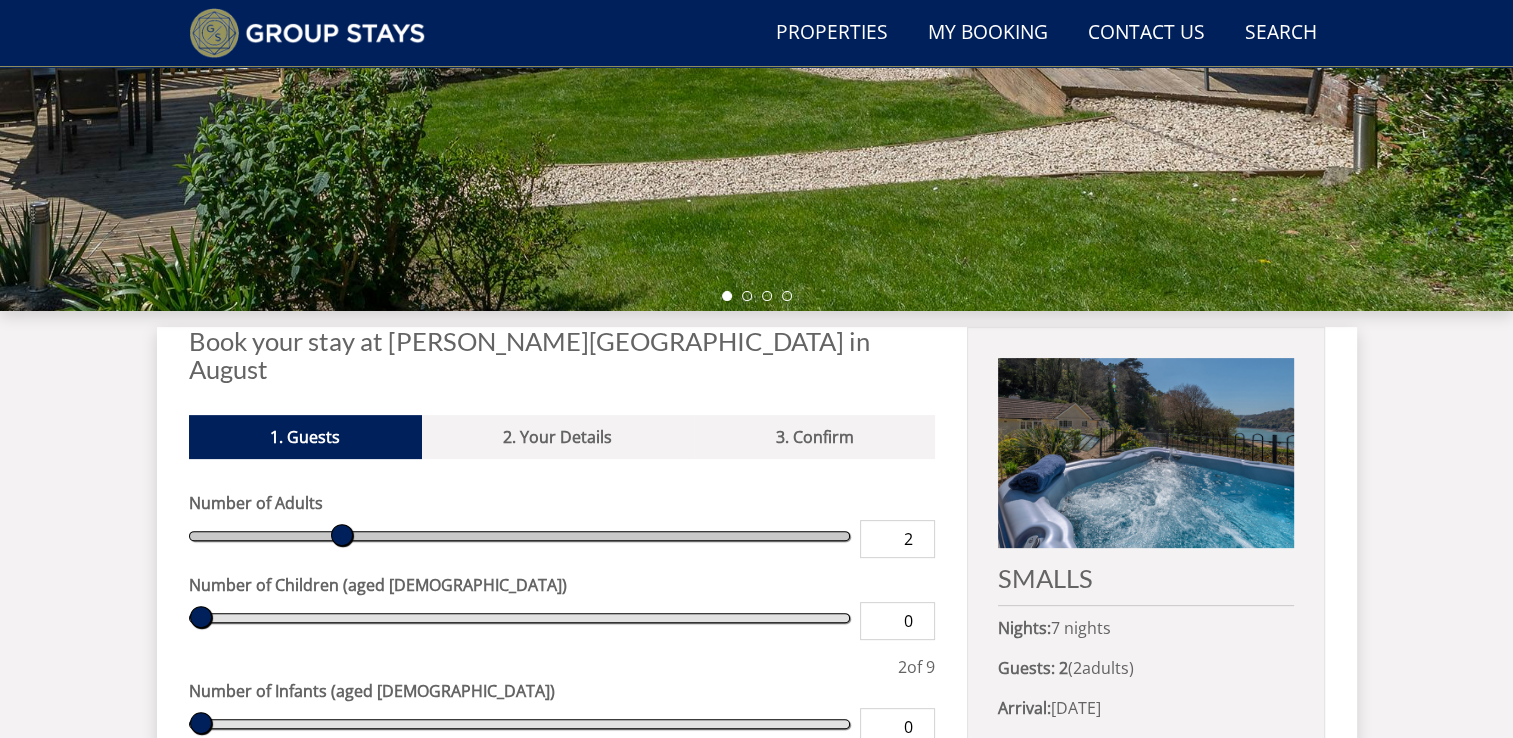 type on "3" 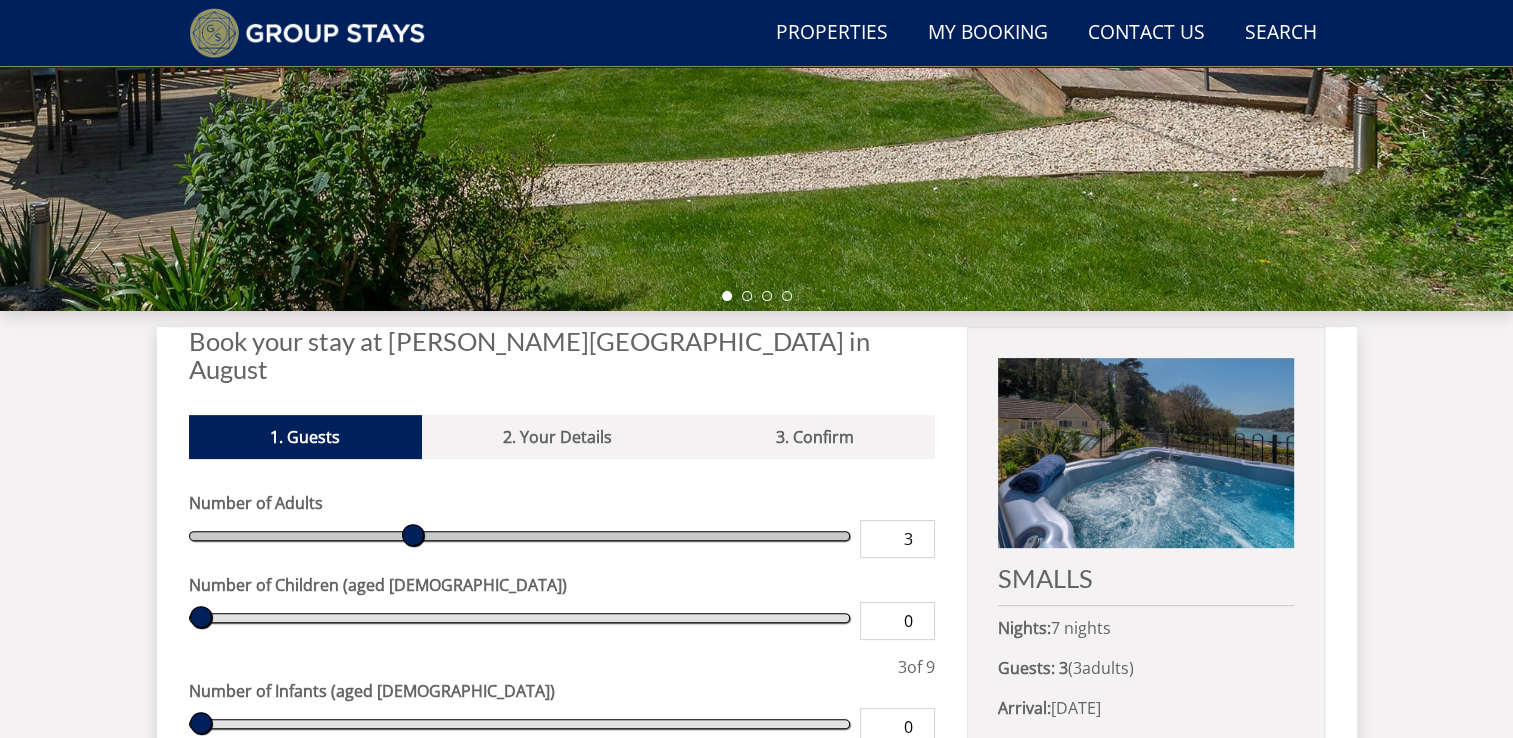 drag, startPoint x: 280, startPoint y: 504, endPoint x: 393, endPoint y: 511, distance: 113.216606 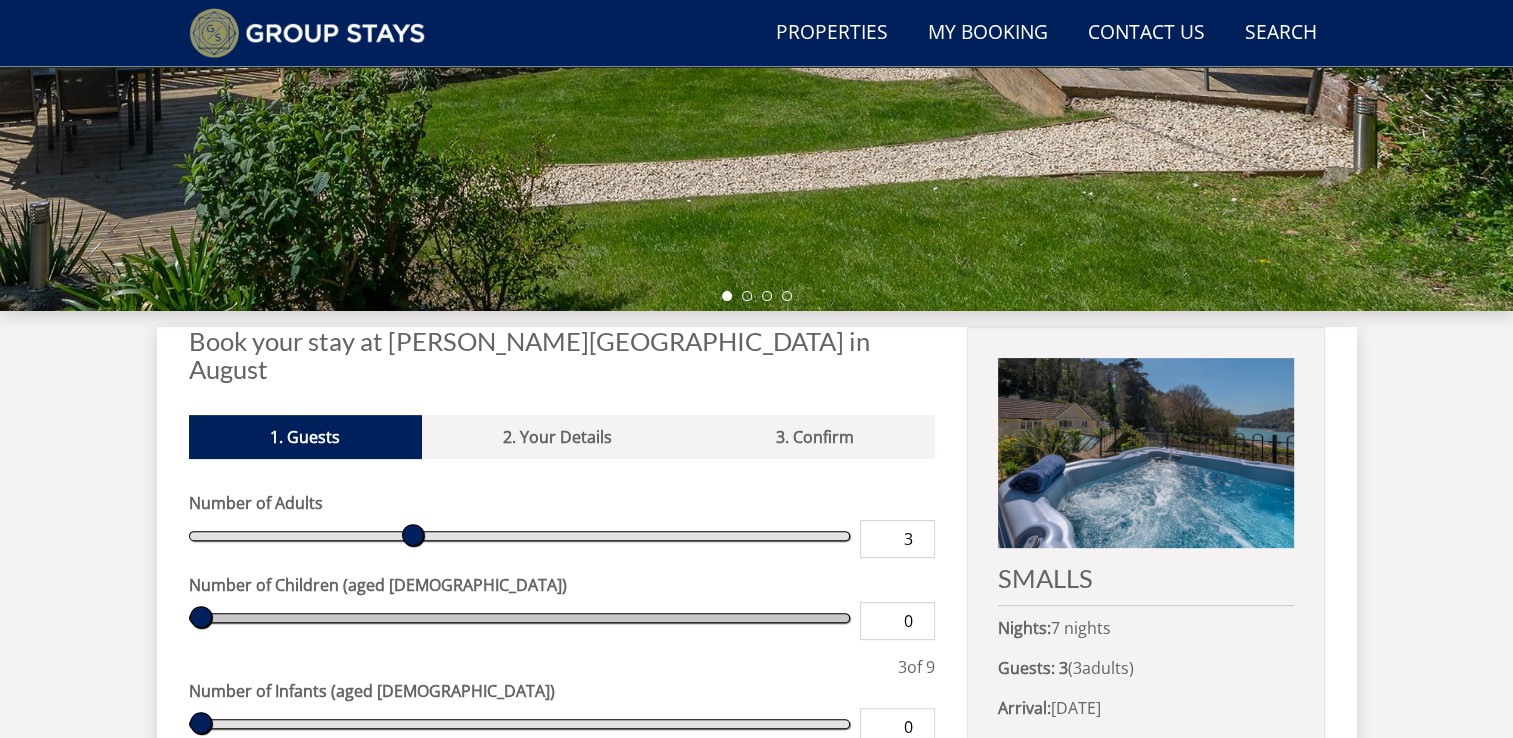 type on "3" 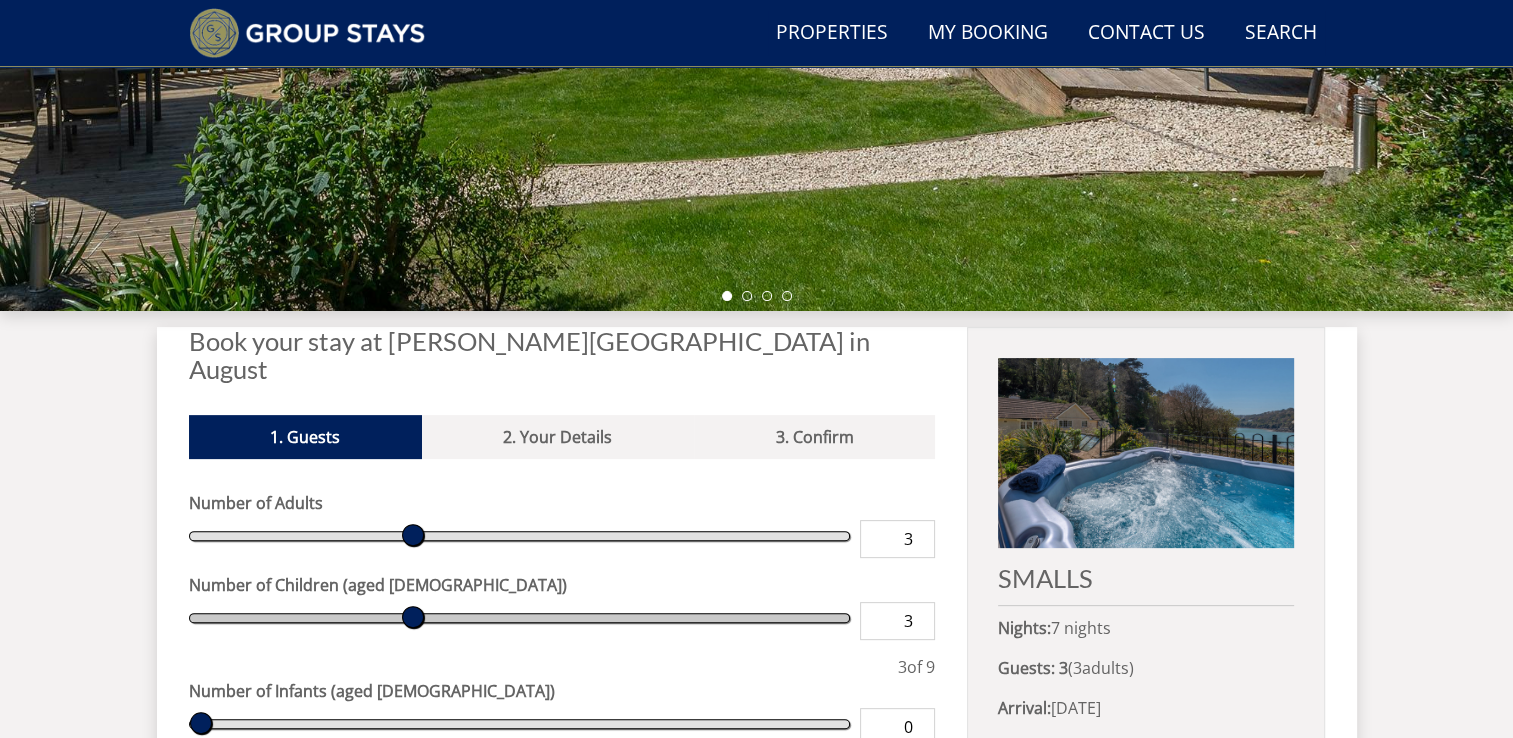 type on "3" 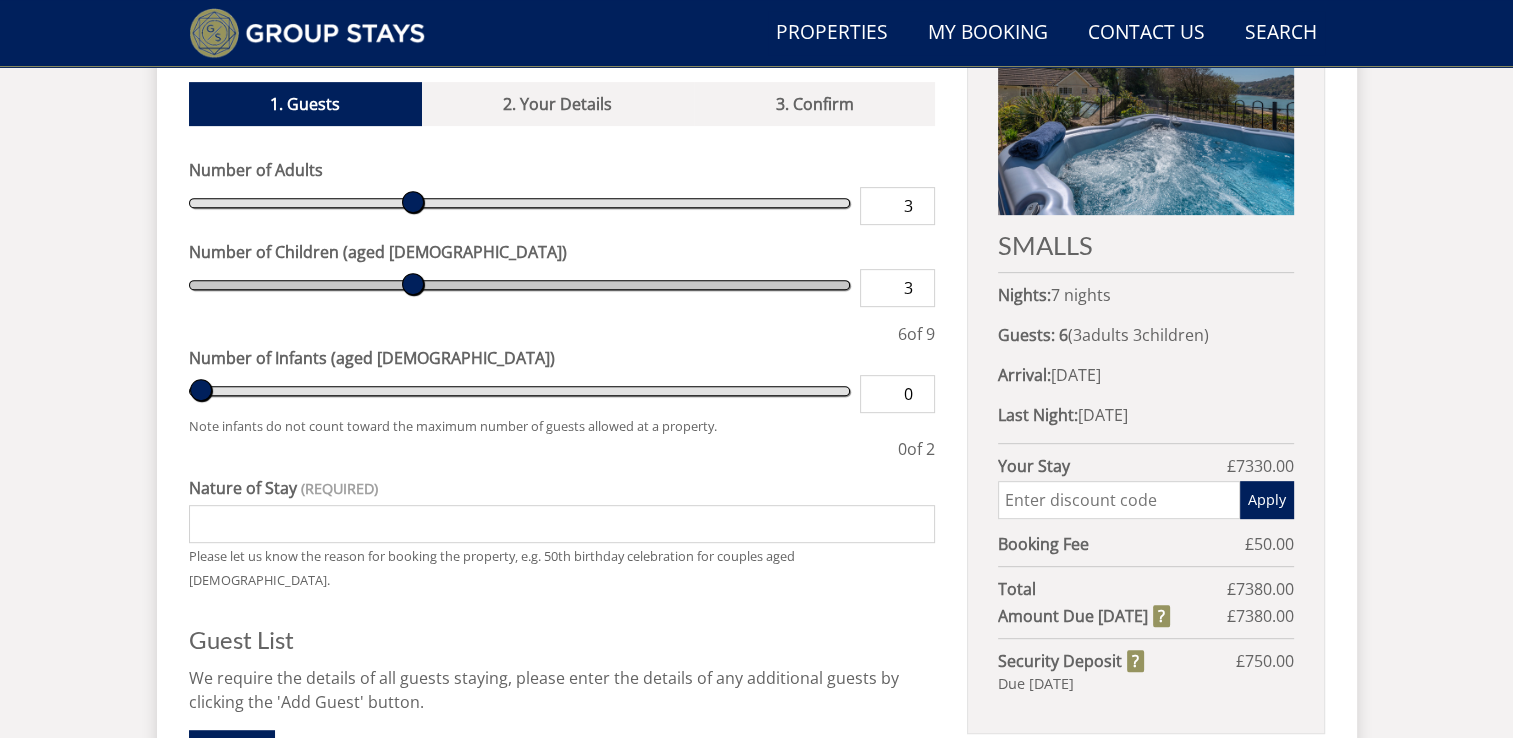 scroll, scrollTop: 166, scrollLeft: 0, axis: vertical 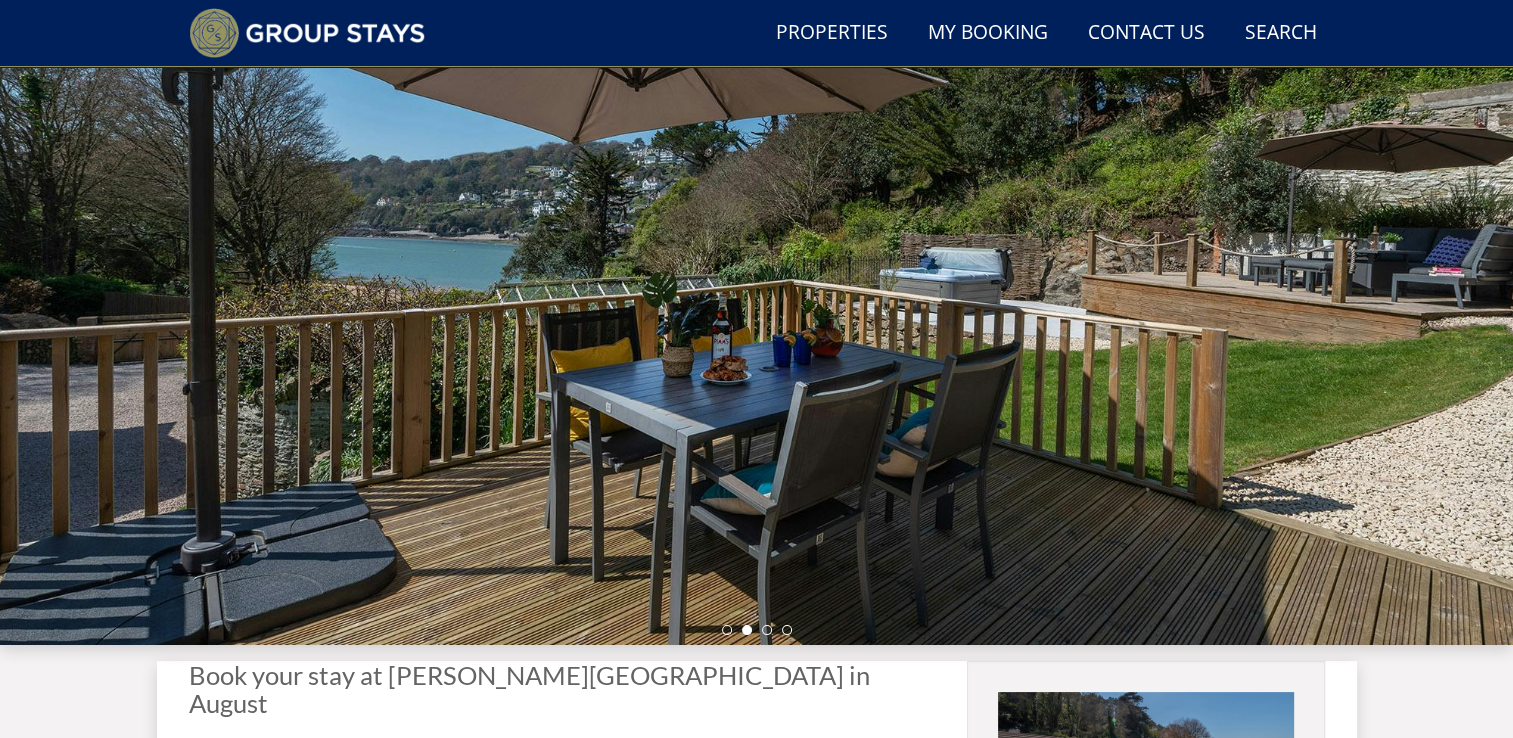click at bounding box center (756, 295) 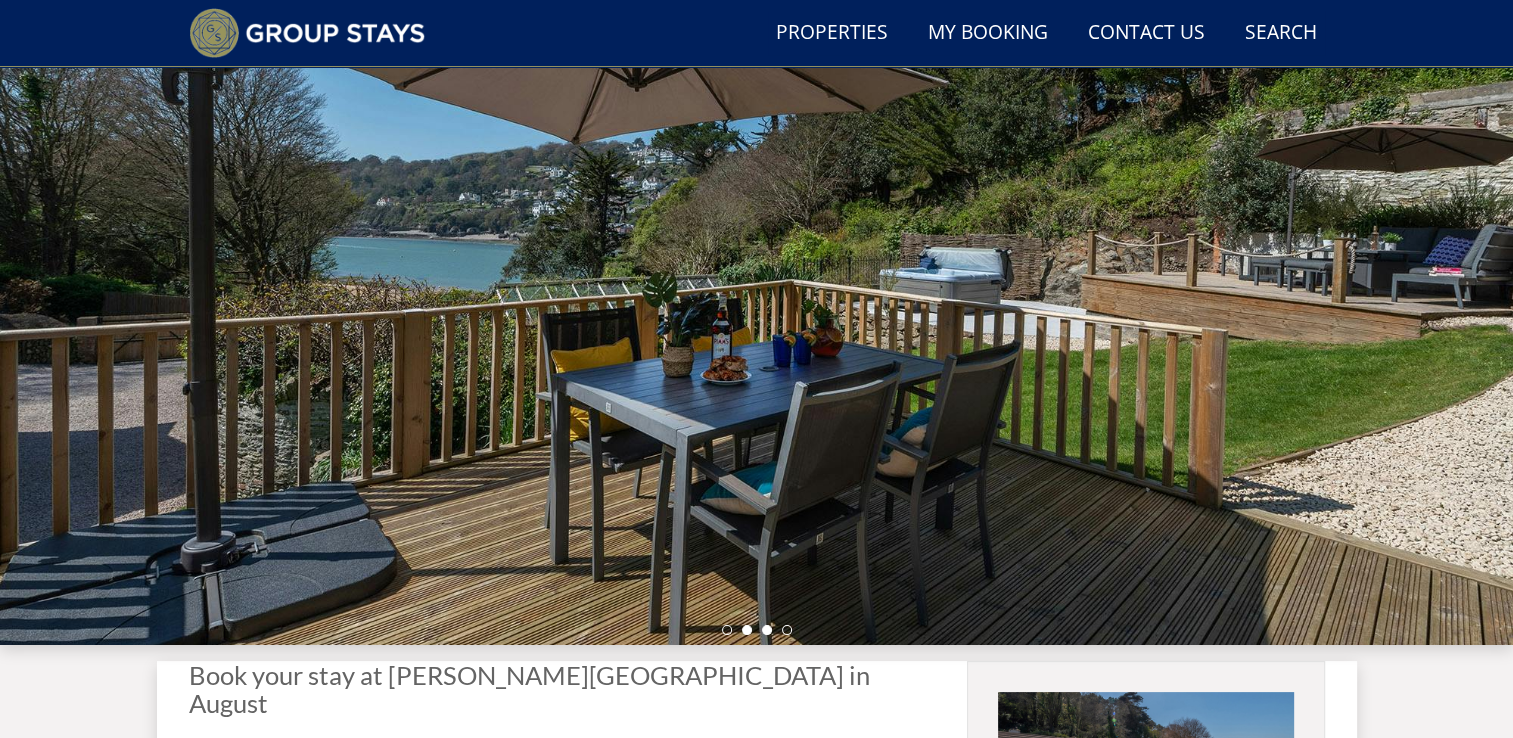 click at bounding box center (767, 630) 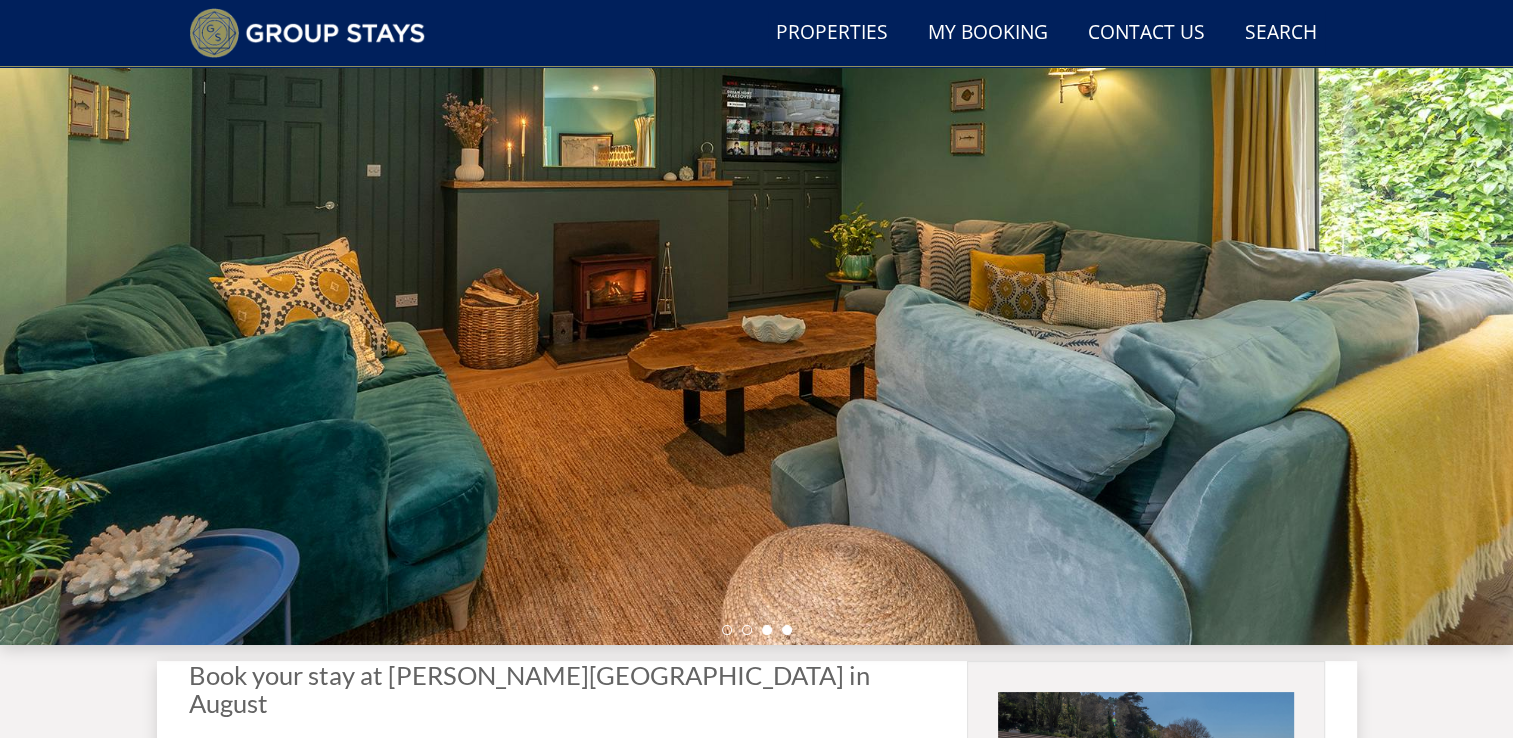 click at bounding box center (787, 630) 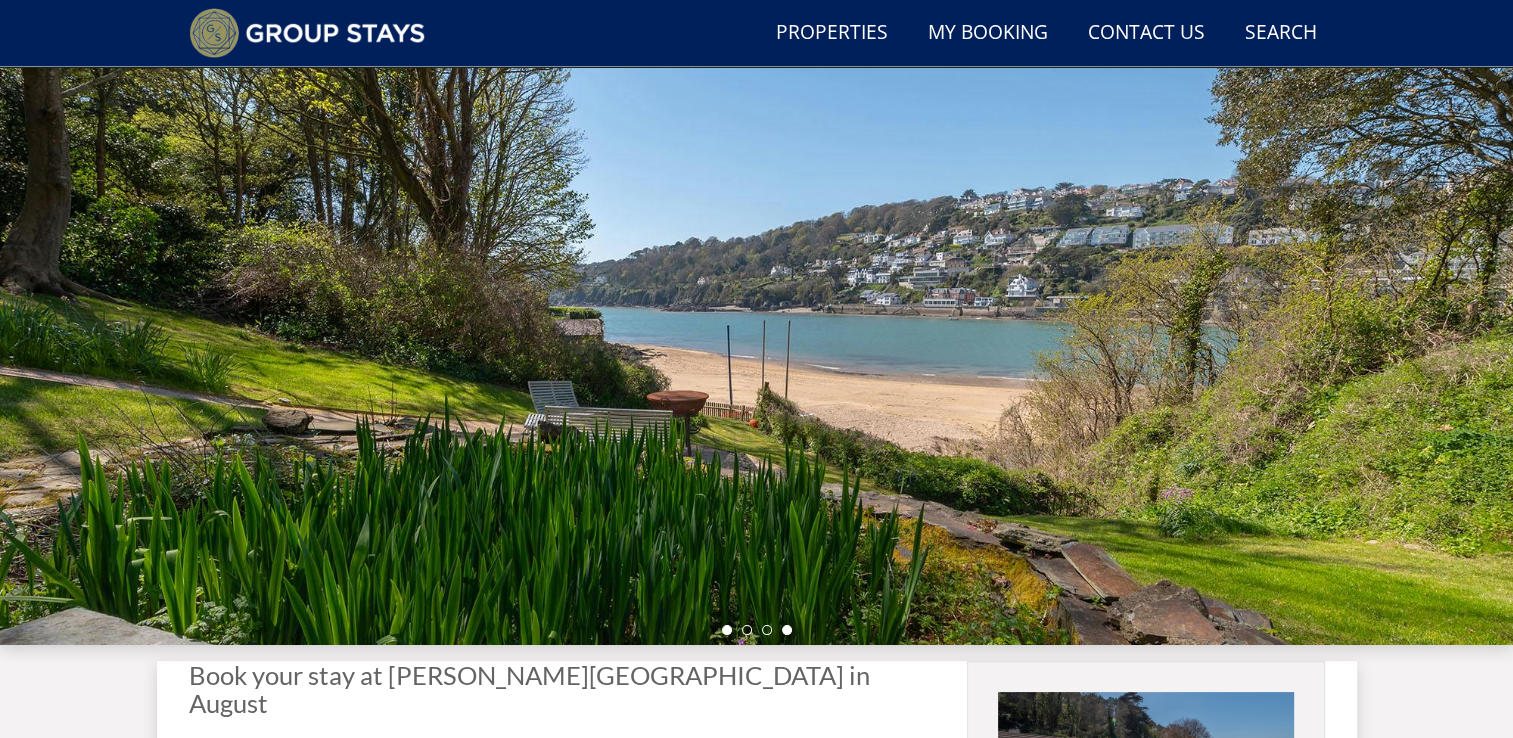 click at bounding box center [727, 630] 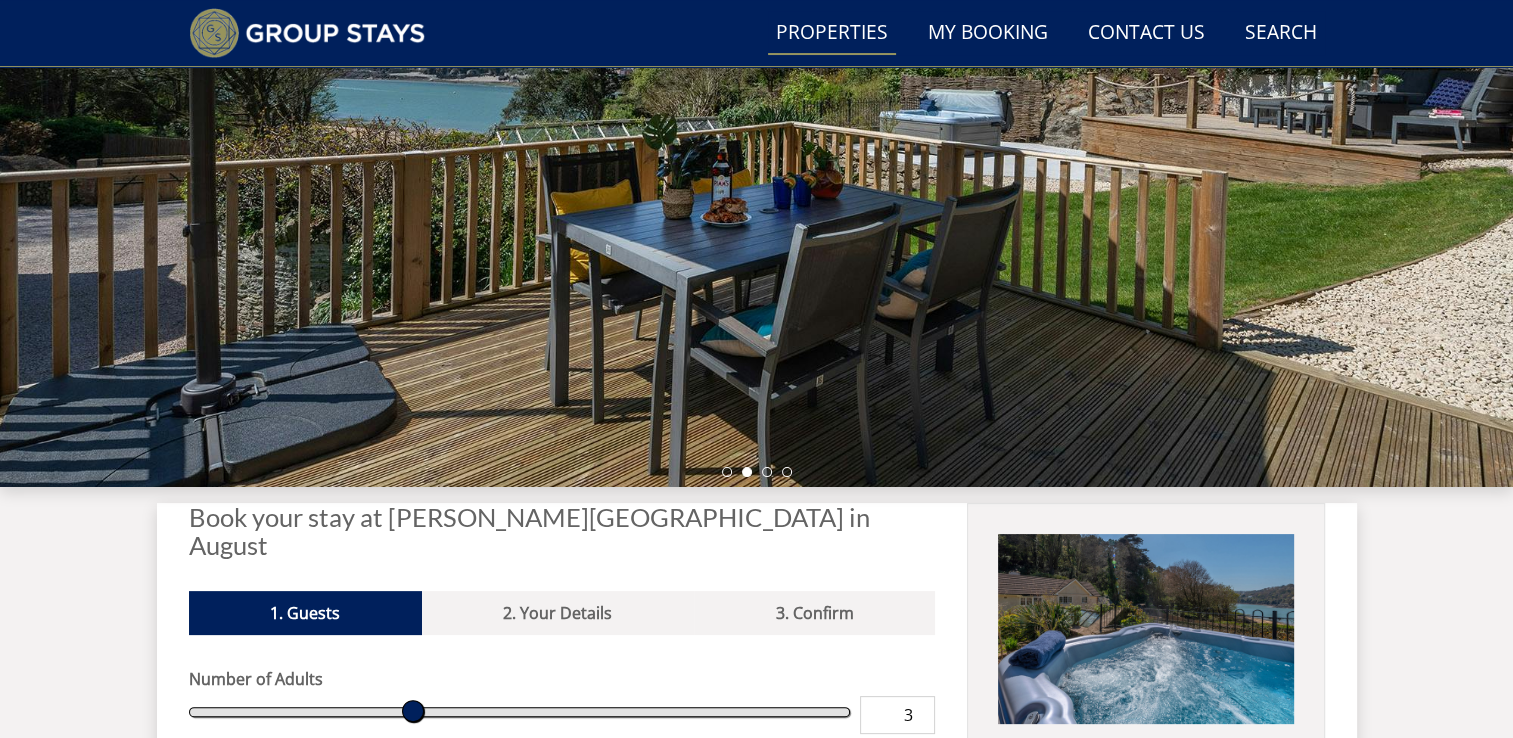 scroll, scrollTop: 148, scrollLeft: 0, axis: vertical 